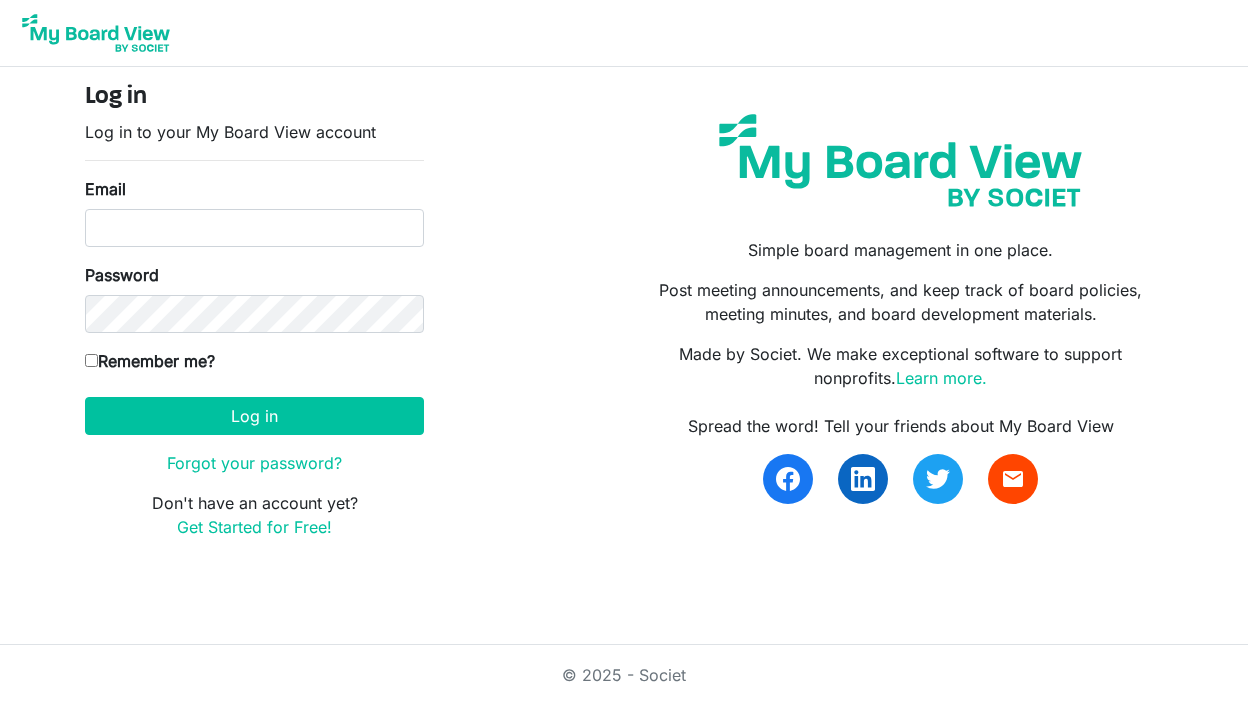 scroll, scrollTop: 0, scrollLeft: 0, axis: both 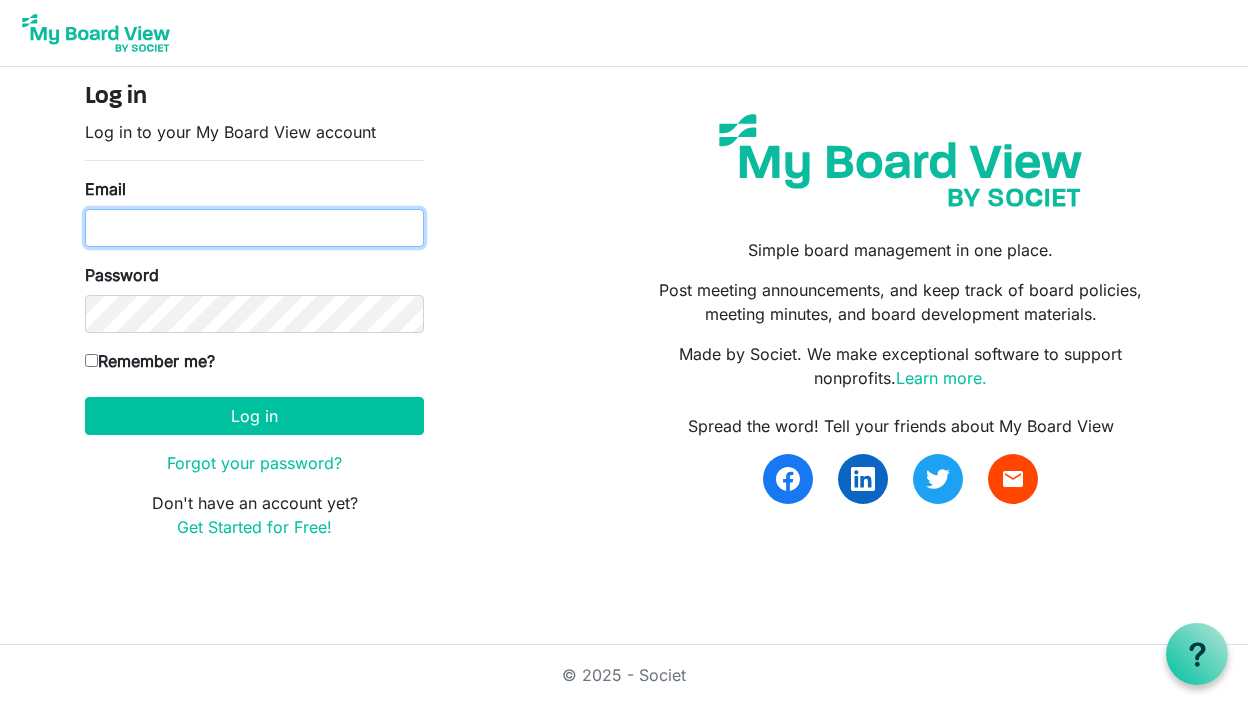 click on "Email" at bounding box center (254, 228) 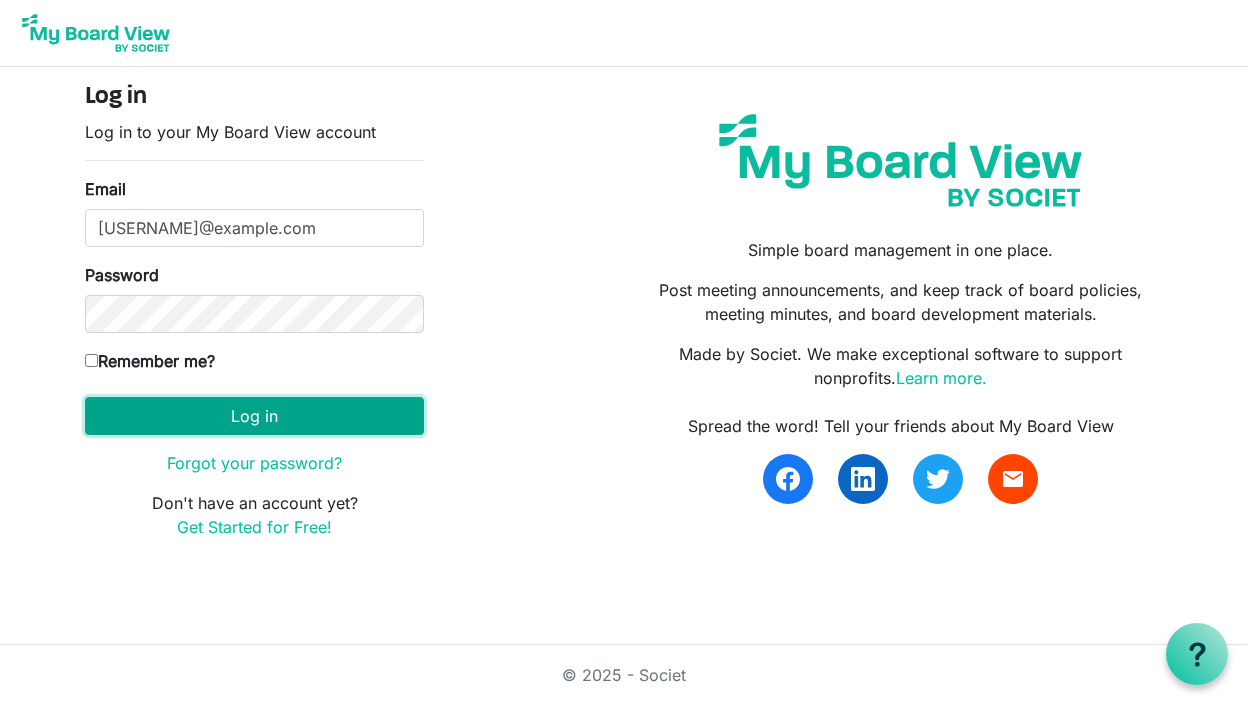 click on "Log in" at bounding box center (254, 416) 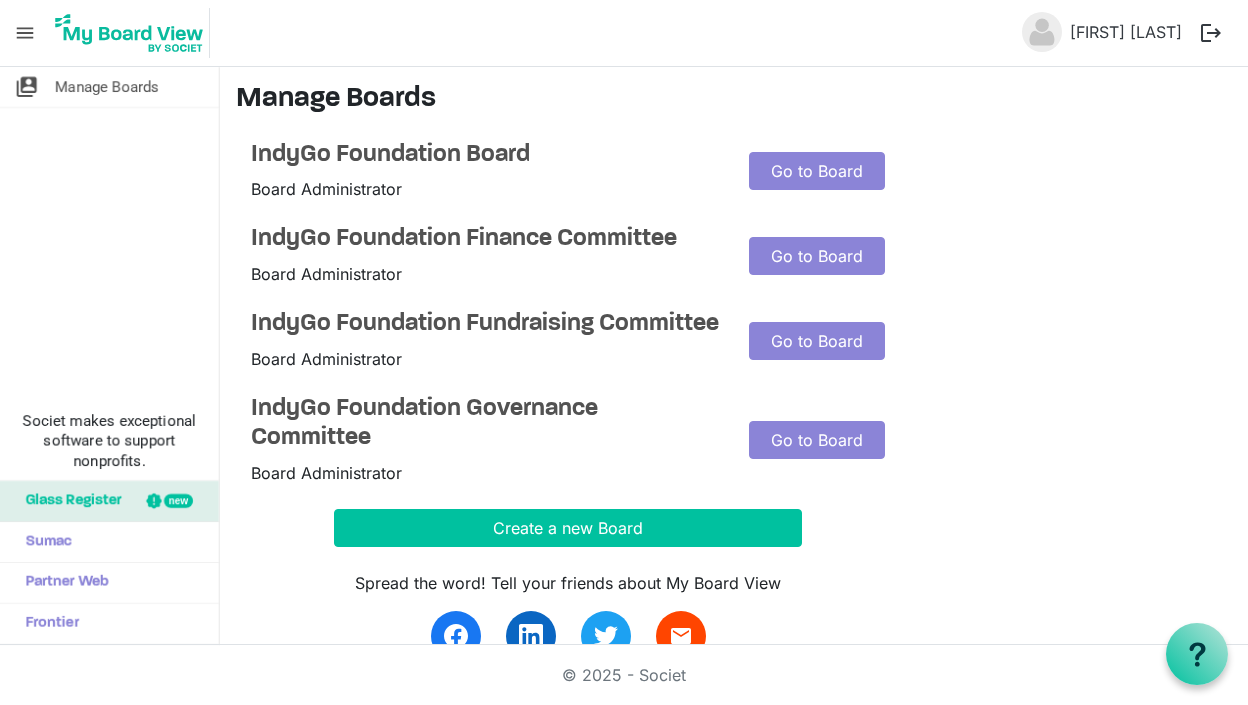 scroll, scrollTop: 0, scrollLeft: 0, axis: both 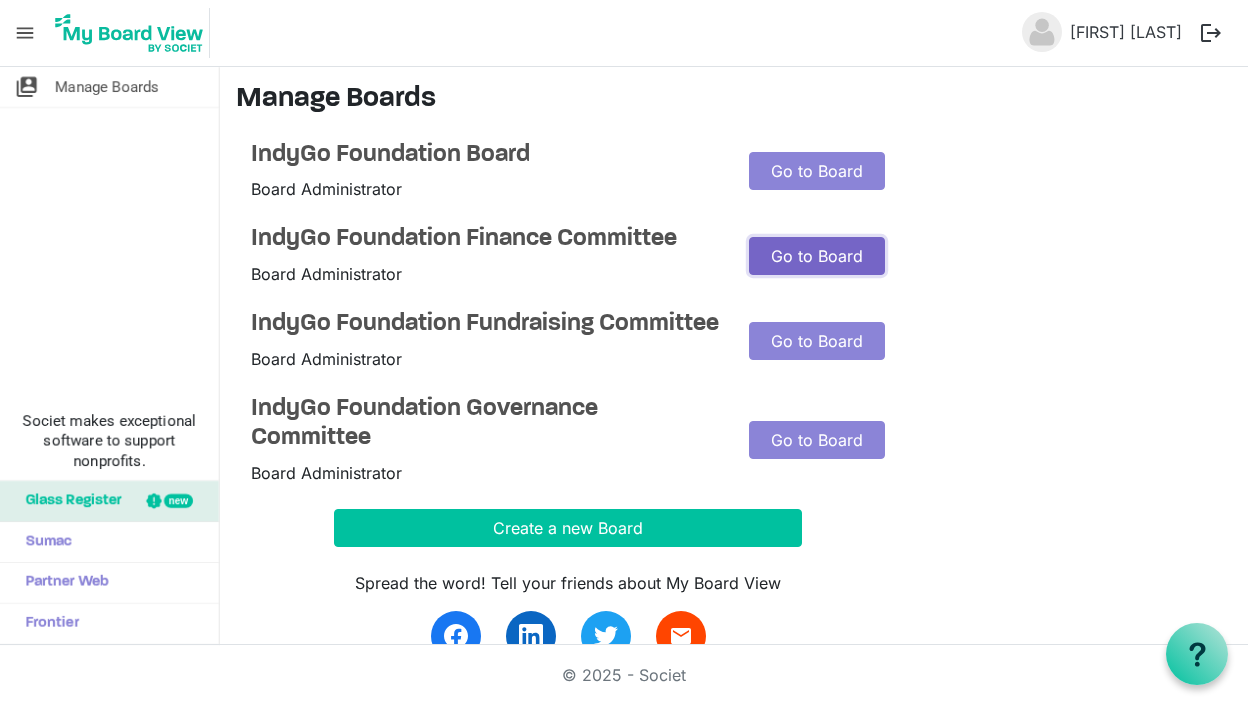 click on "Go to Board" at bounding box center [817, 256] 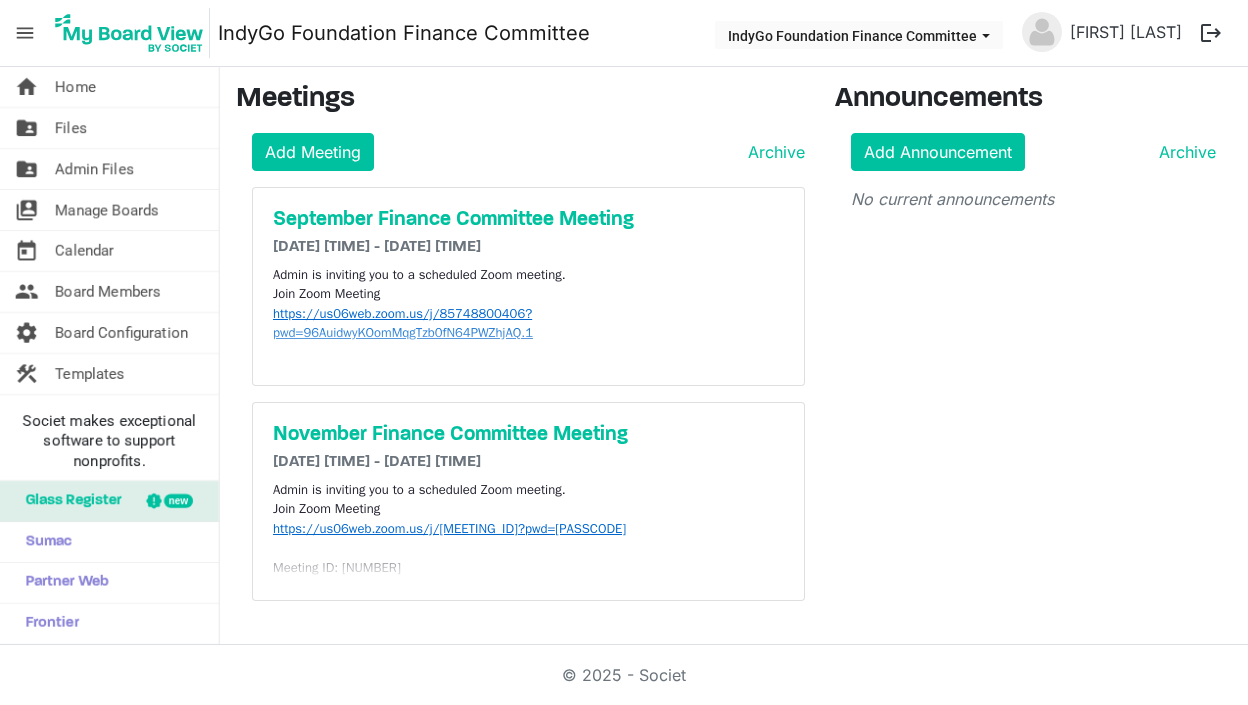 scroll, scrollTop: 0, scrollLeft: 0, axis: both 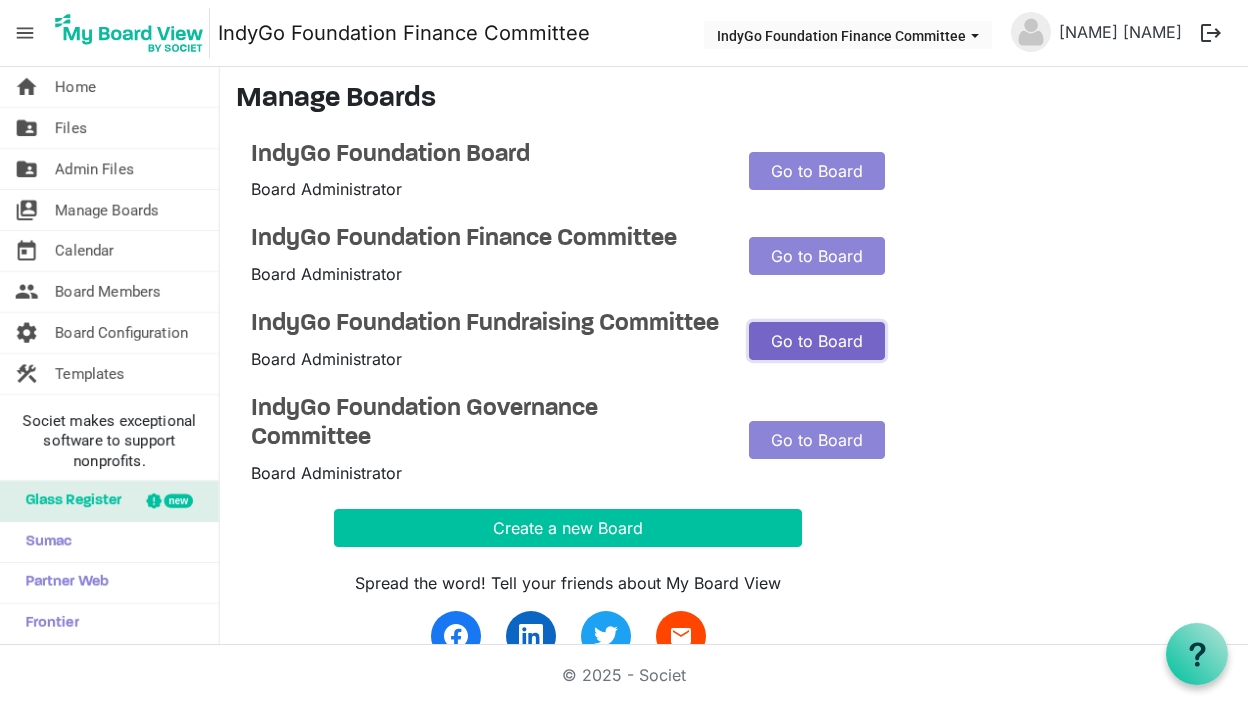 click on "Go to Board" at bounding box center (817, 341) 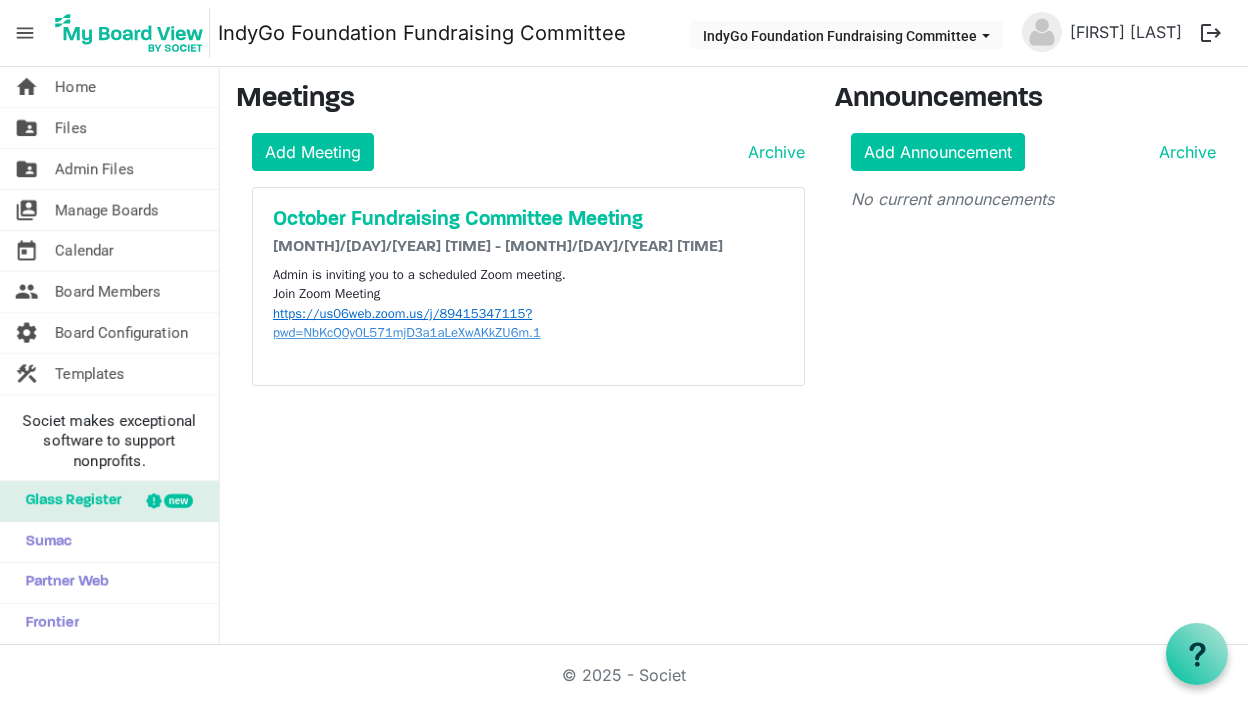 scroll, scrollTop: 0, scrollLeft: 0, axis: both 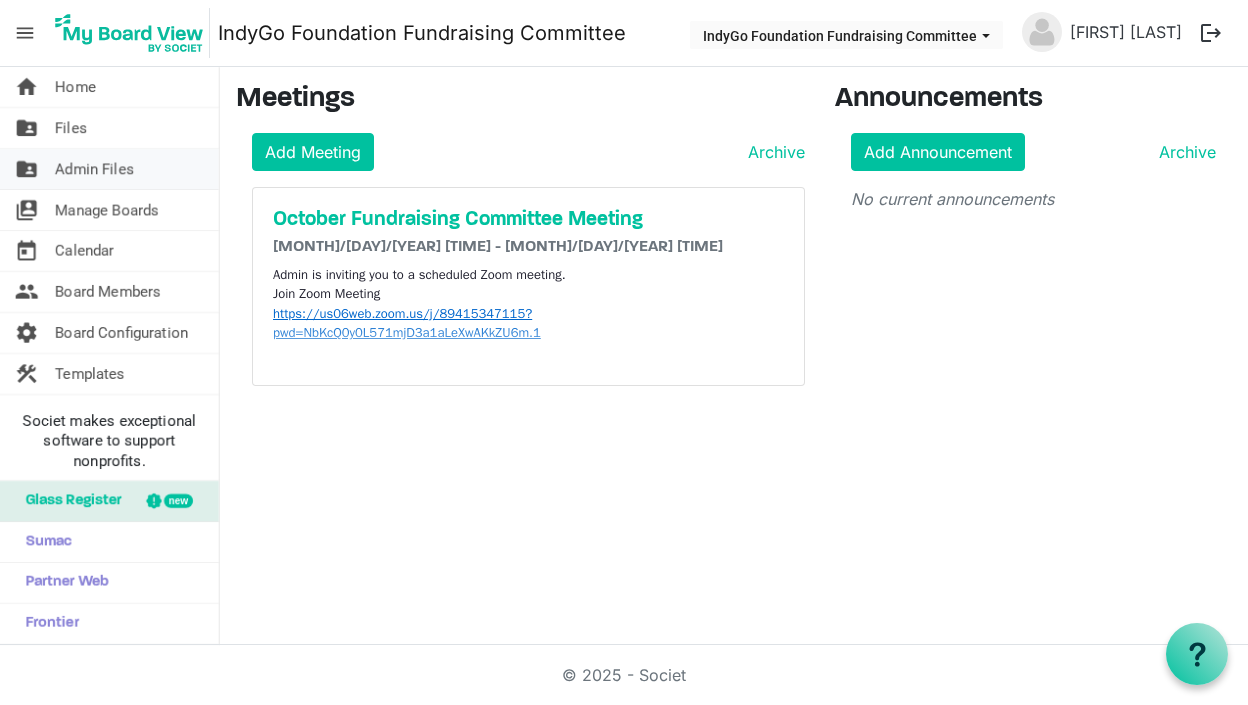 click on "Admin Files" at bounding box center (94, 169) 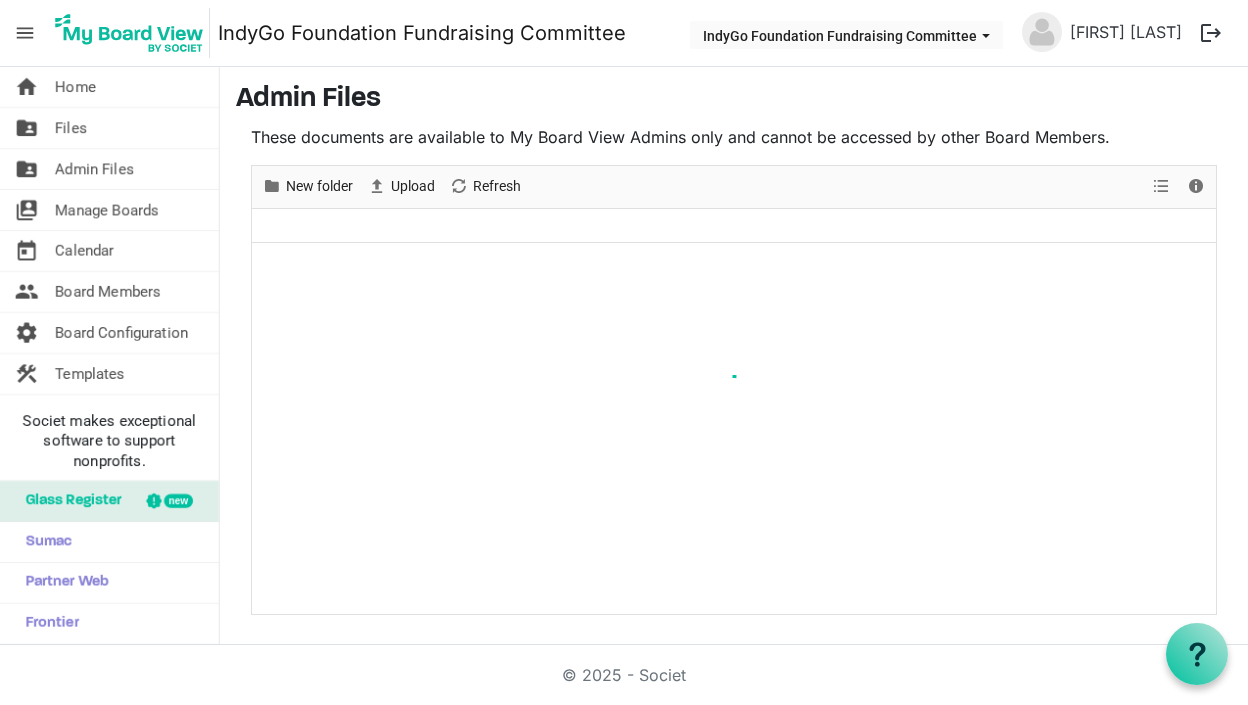 scroll, scrollTop: 0, scrollLeft: 0, axis: both 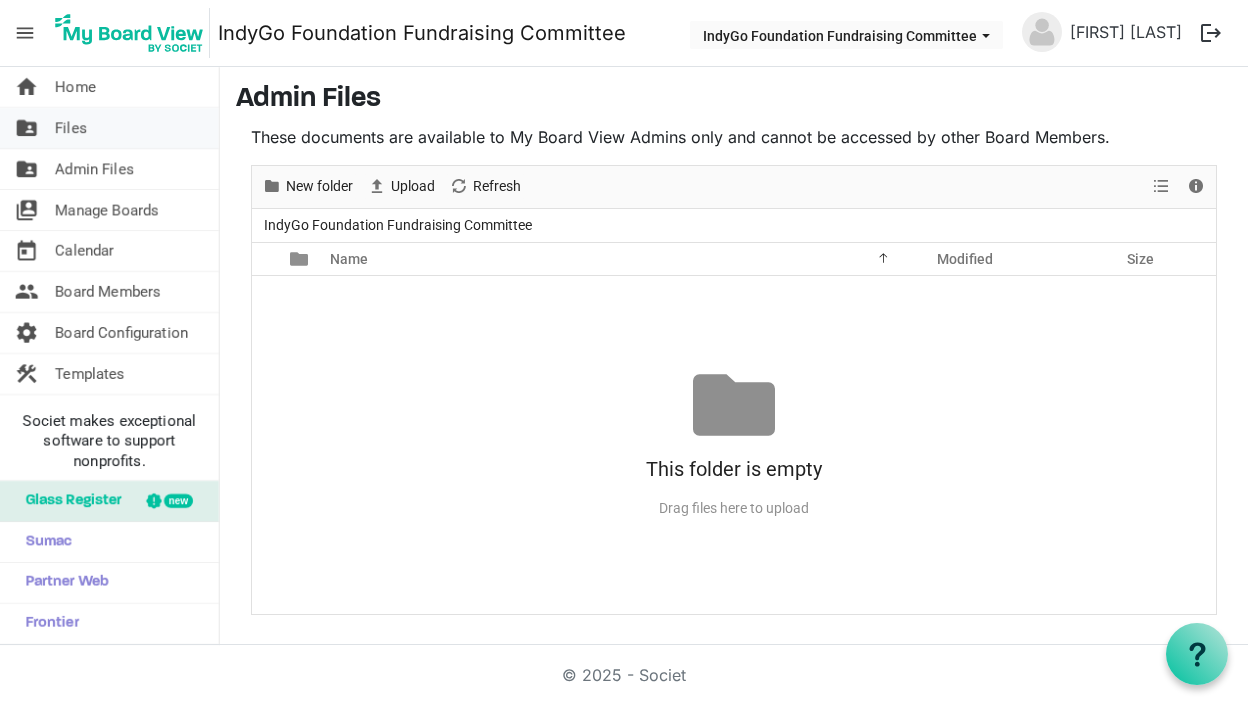 click on "folder_shared
Files" at bounding box center [109, 128] 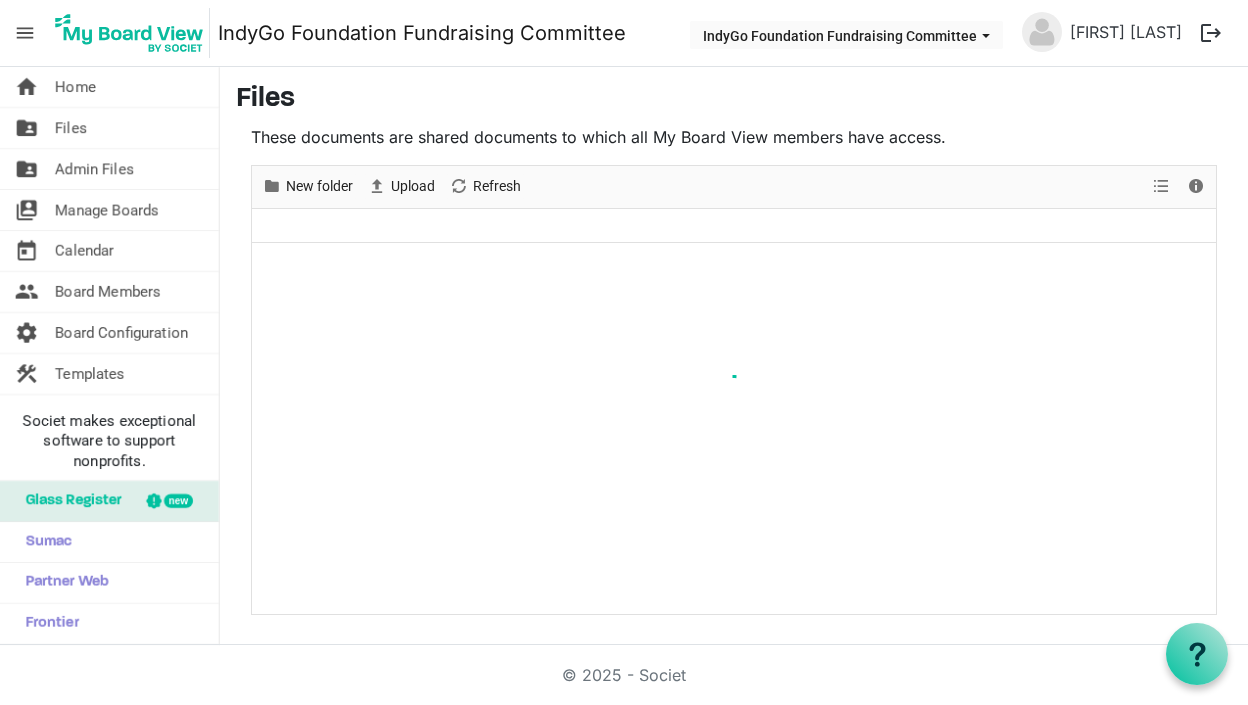 scroll, scrollTop: 0, scrollLeft: 0, axis: both 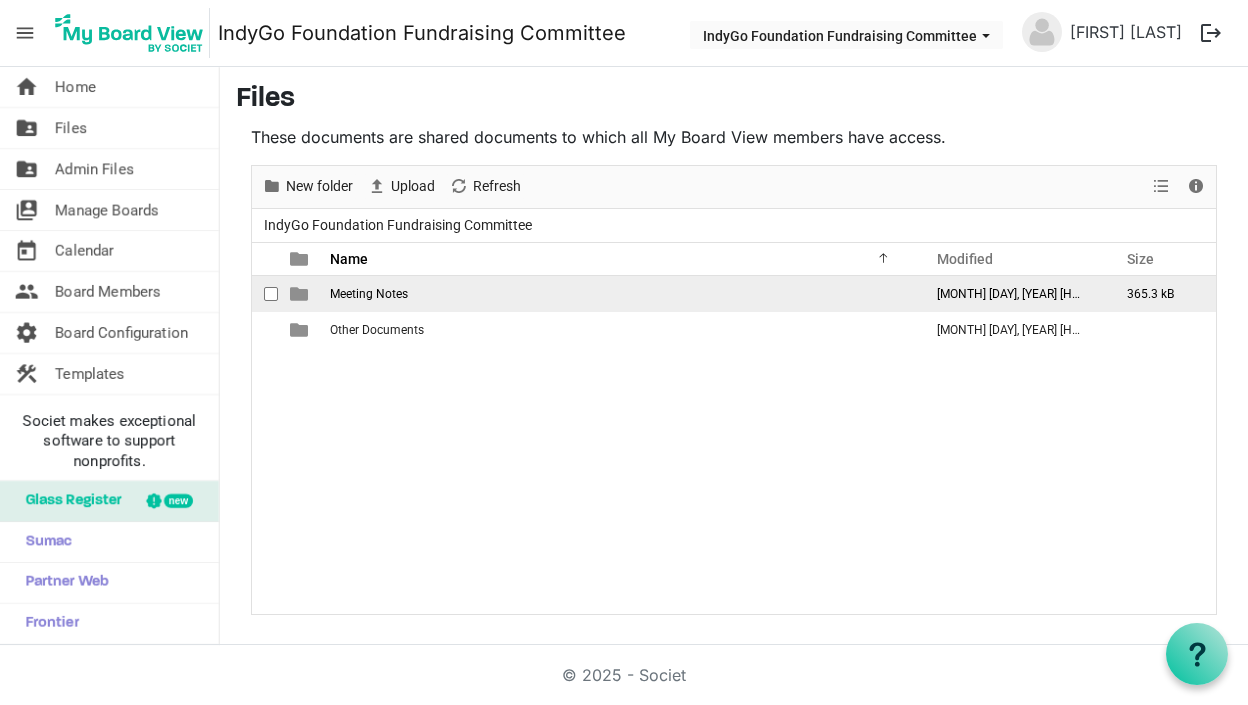 click on "Meeting Notes" at bounding box center (369, 294) 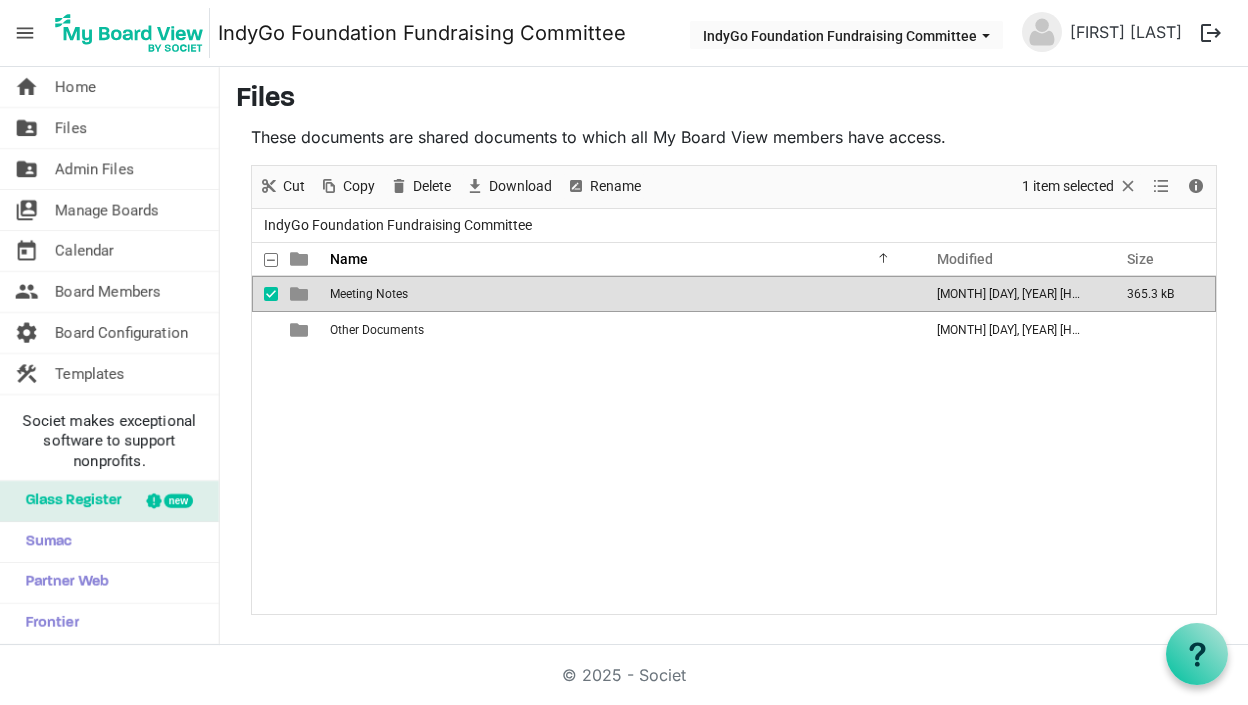 click on "Meeting Notes" at bounding box center [369, 294] 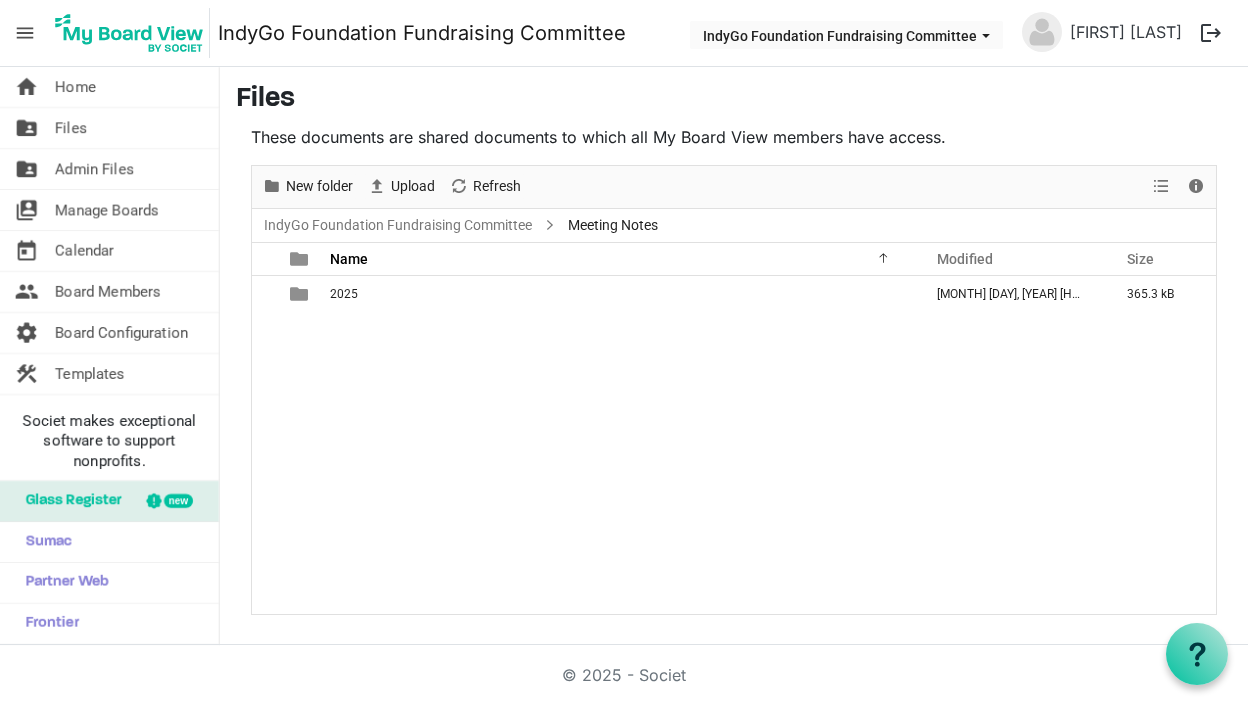 click on "2025" at bounding box center (344, 294) 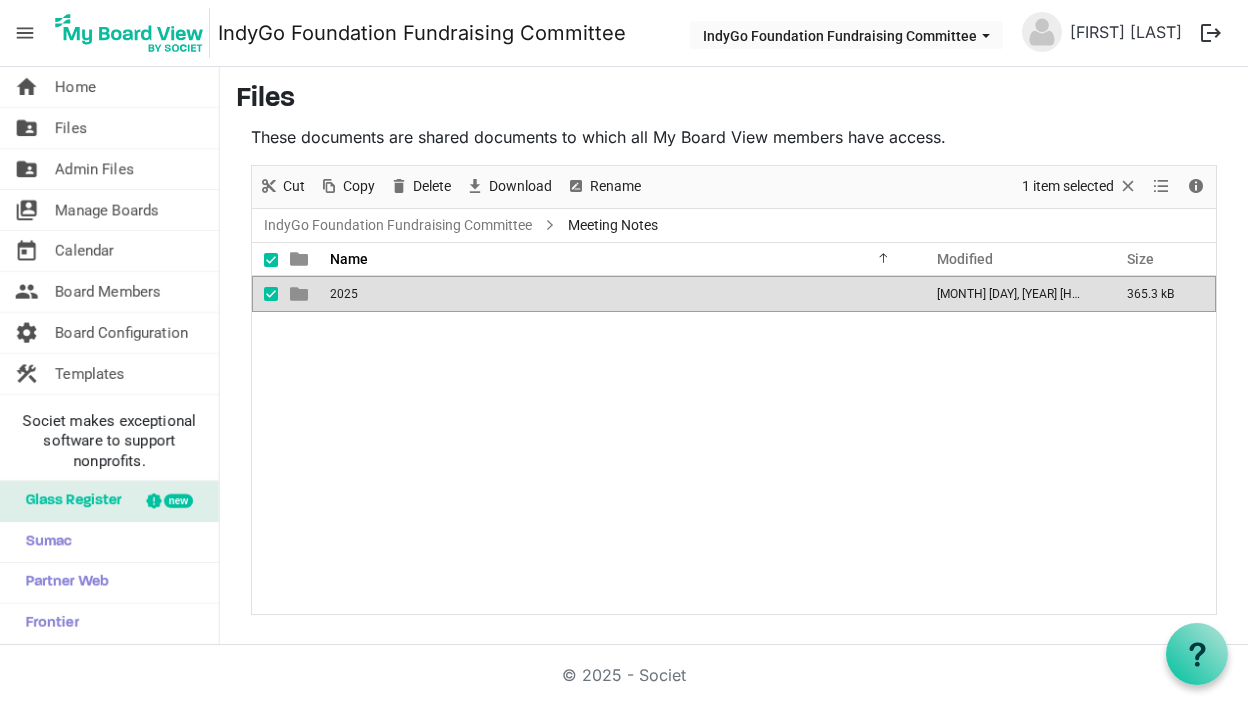 click on "2025" at bounding box center (344, 294) 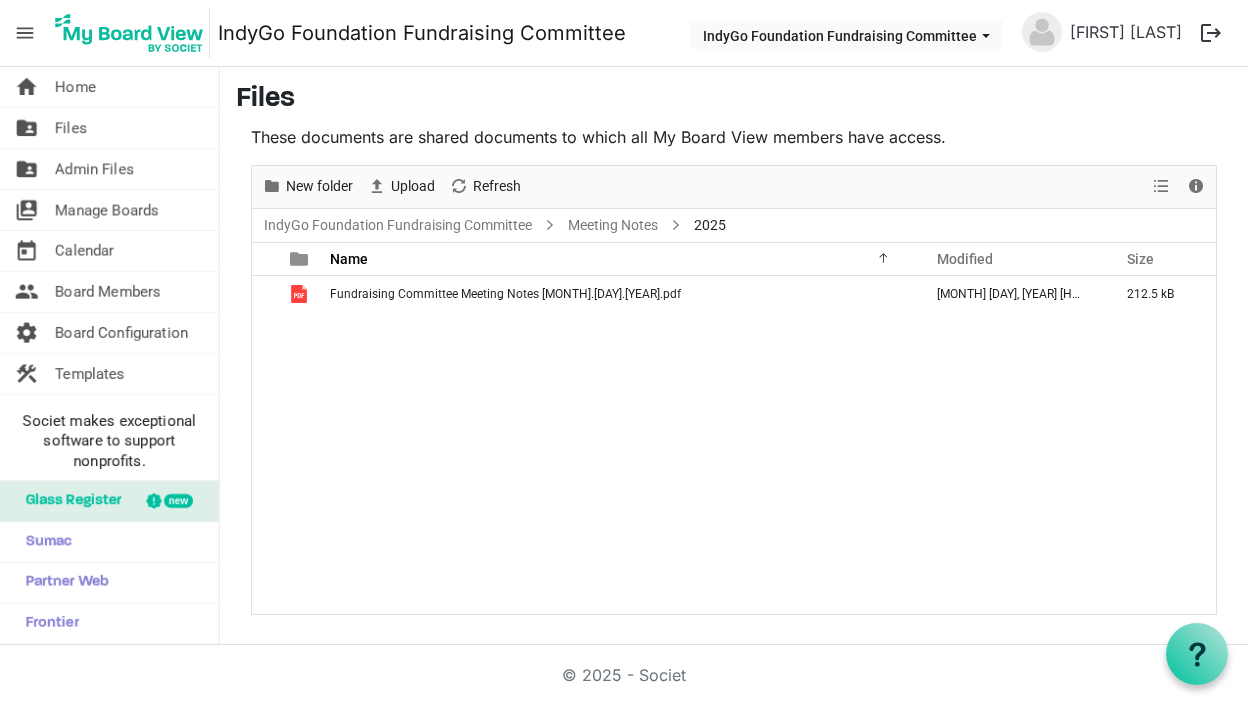 click on "Upload" at bounding box center (401, 187) 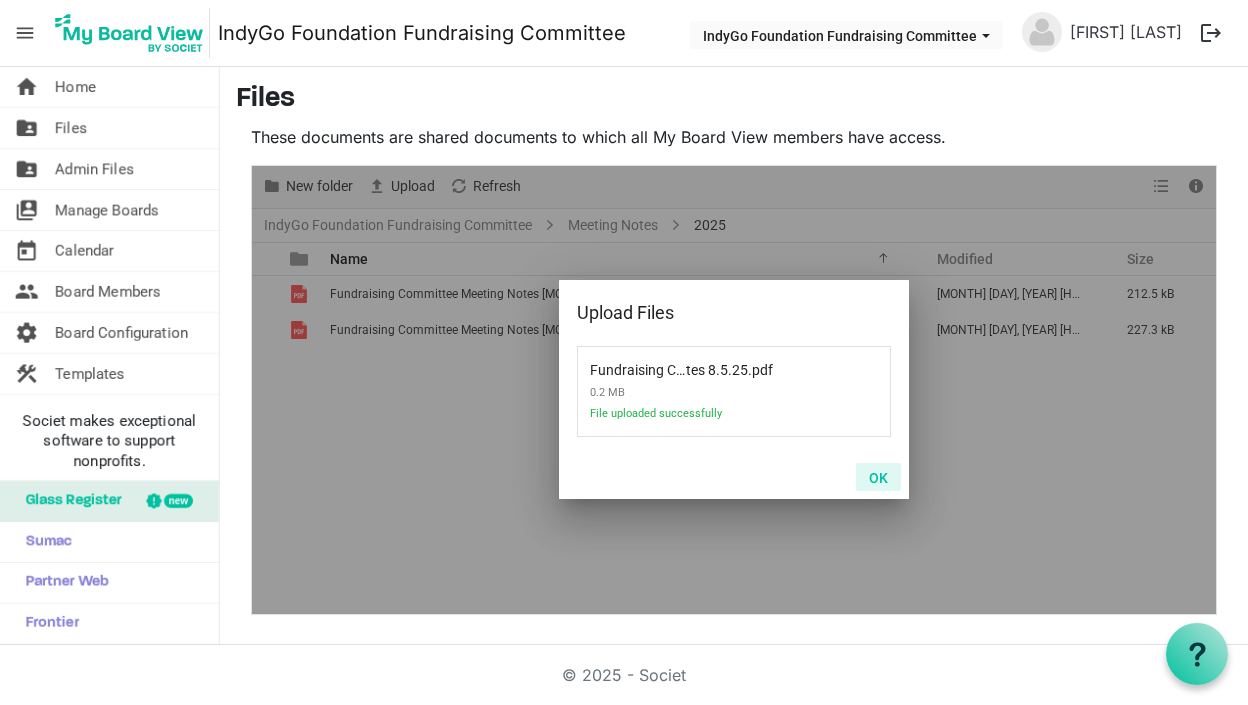 click on "OK" at bounding box center [878, 477] 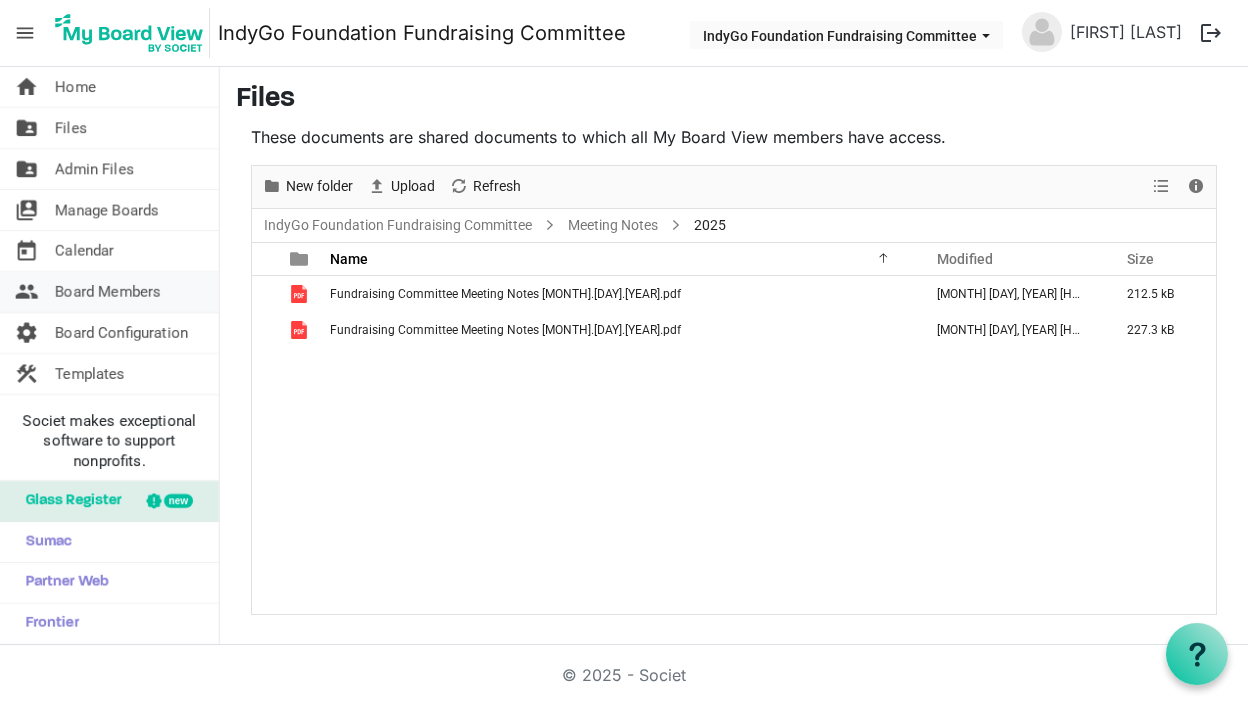click on "Board Members" at bounding box center (108, 292) 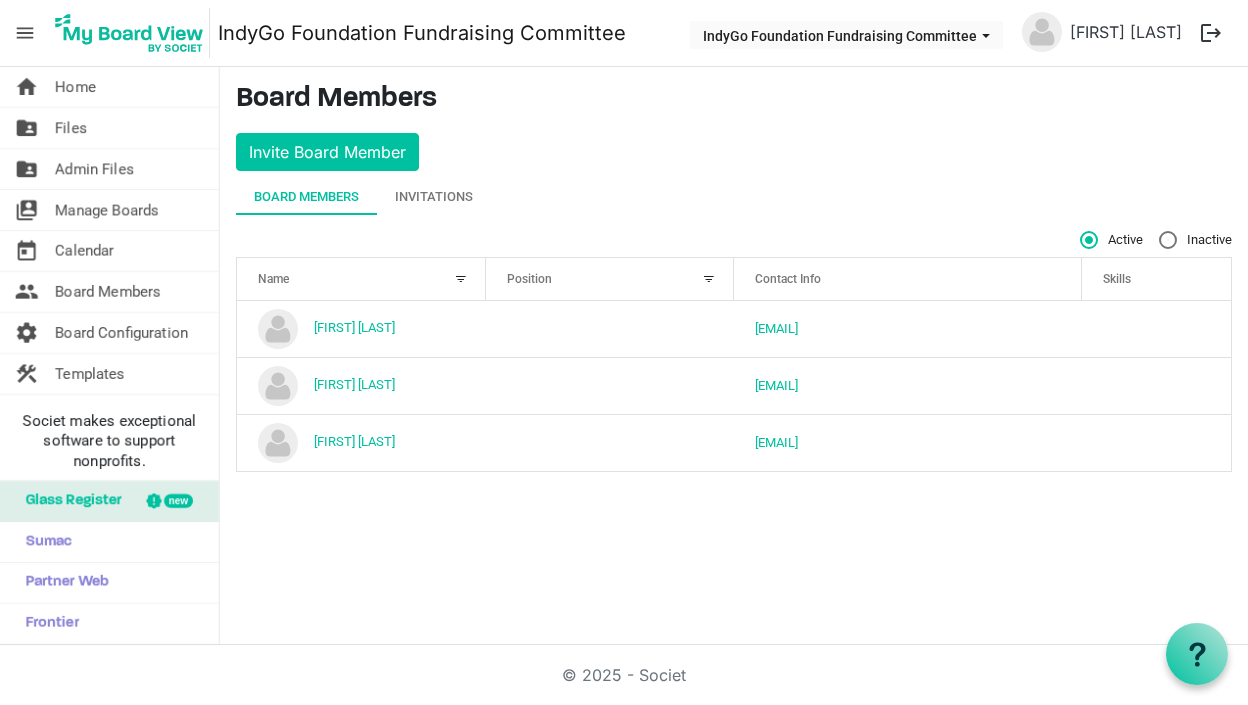 scroll, scrollTop: 0, scrollLeft: 0, axis: both 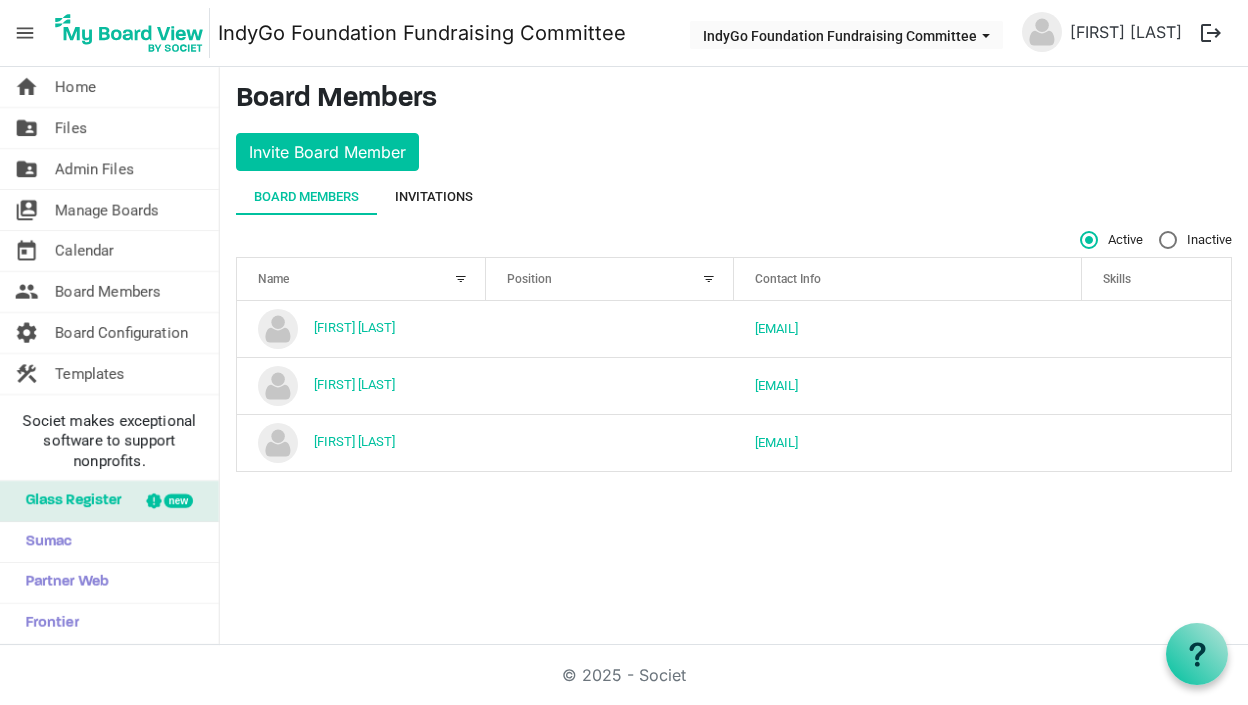 click on "Invitations" at bounding box center (434, 197) 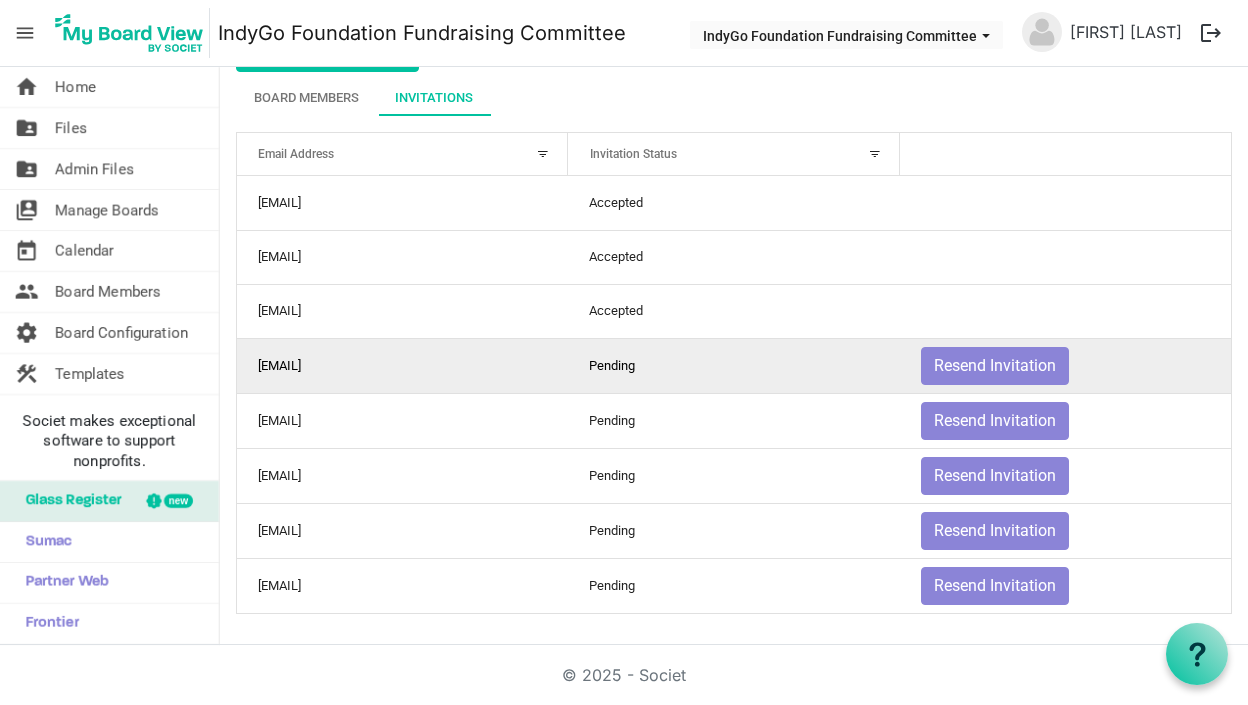 scroll, scrollTop: 0, scrollLeft: 0, axis: both 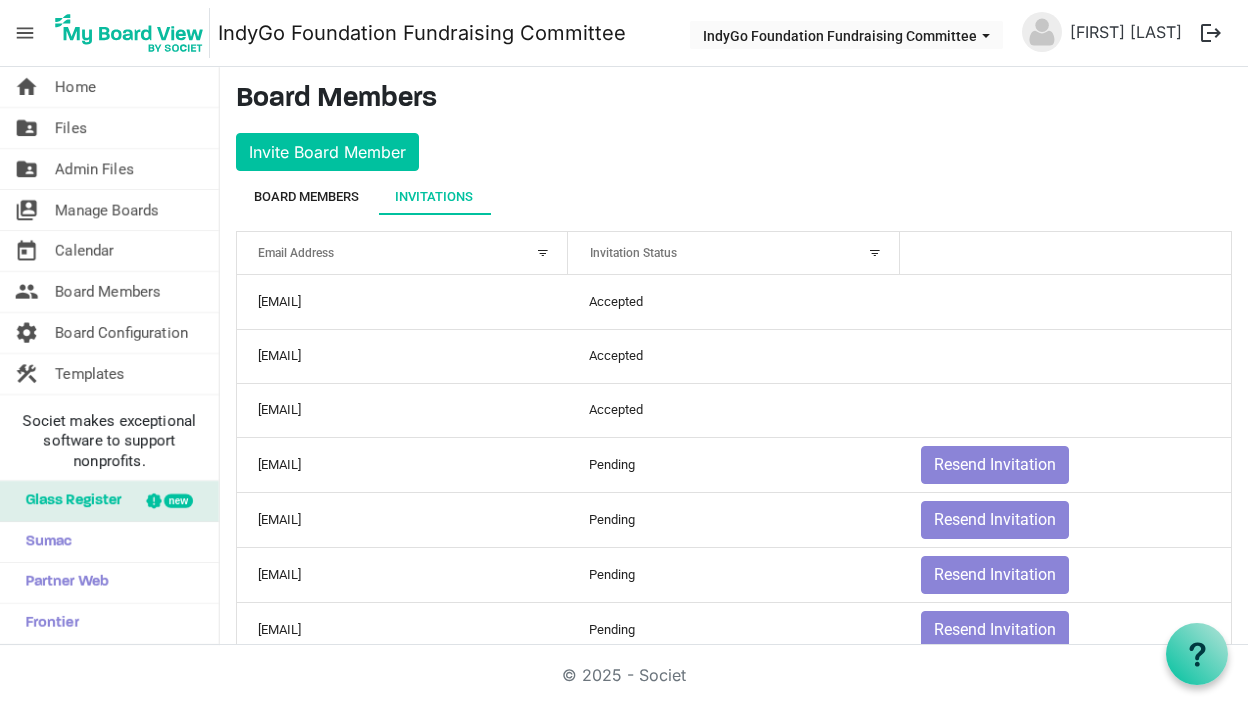 click on "Board Members" at bounding box center (306, 197) 